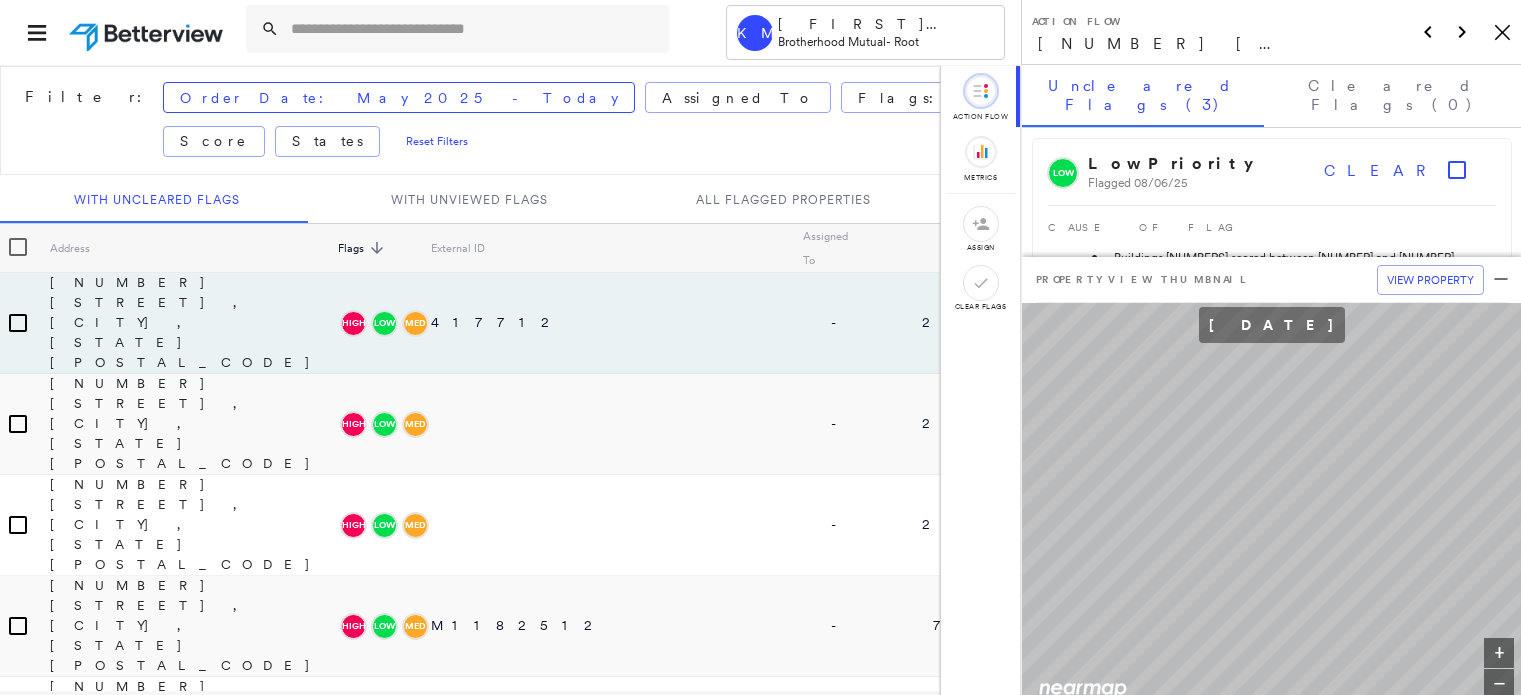 scroll, scrollTop: 0, scrollLeft: 0, axis: both 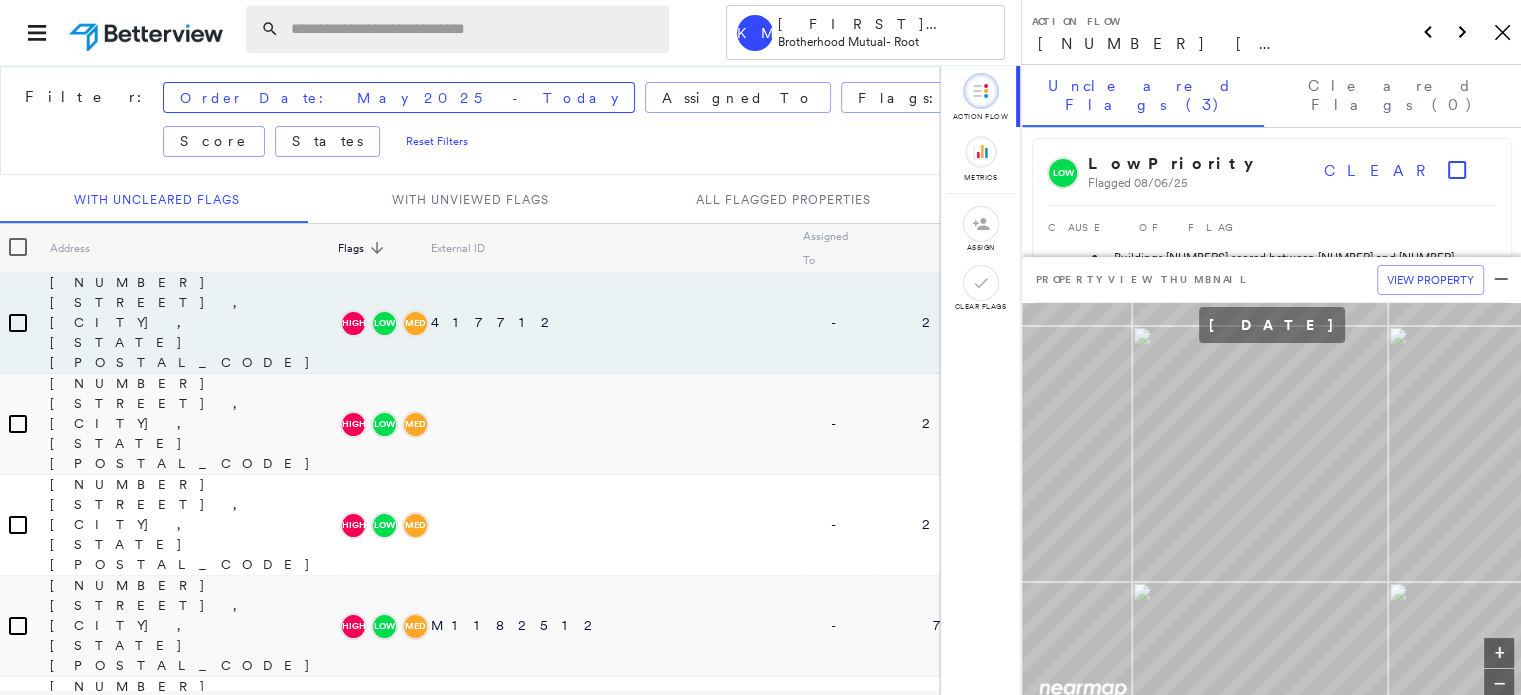 click at bounding box center [474, 29] 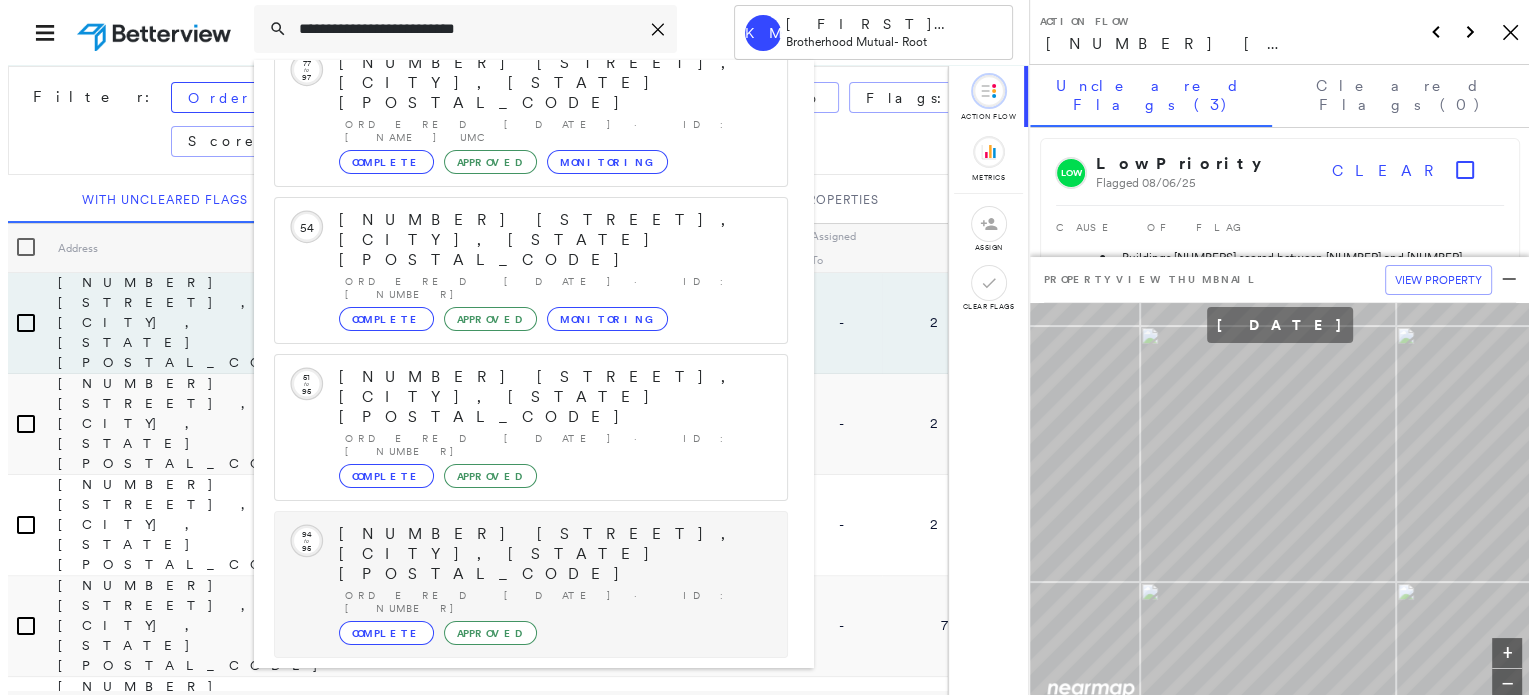 scroll, scrollTop: 208, scrollLeft: 0, axis: vertical 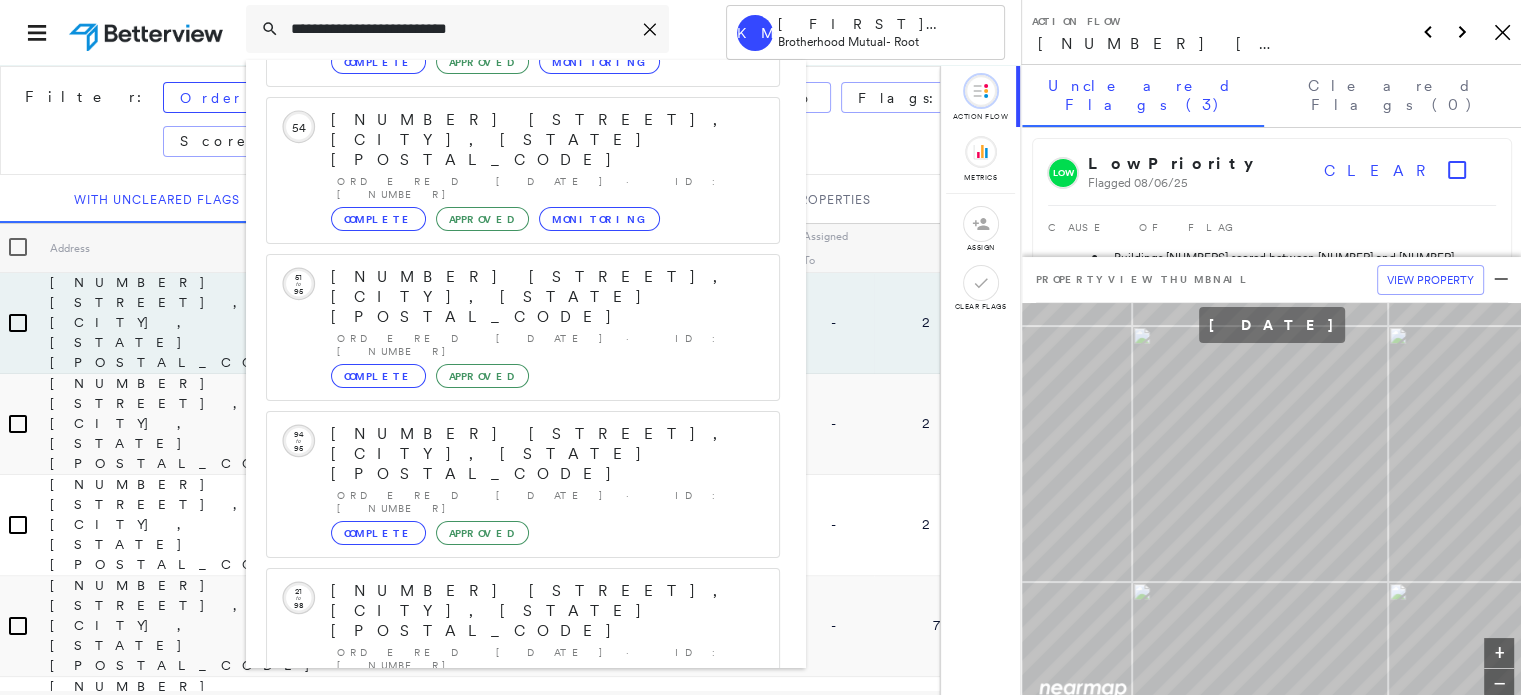 type on "**********" 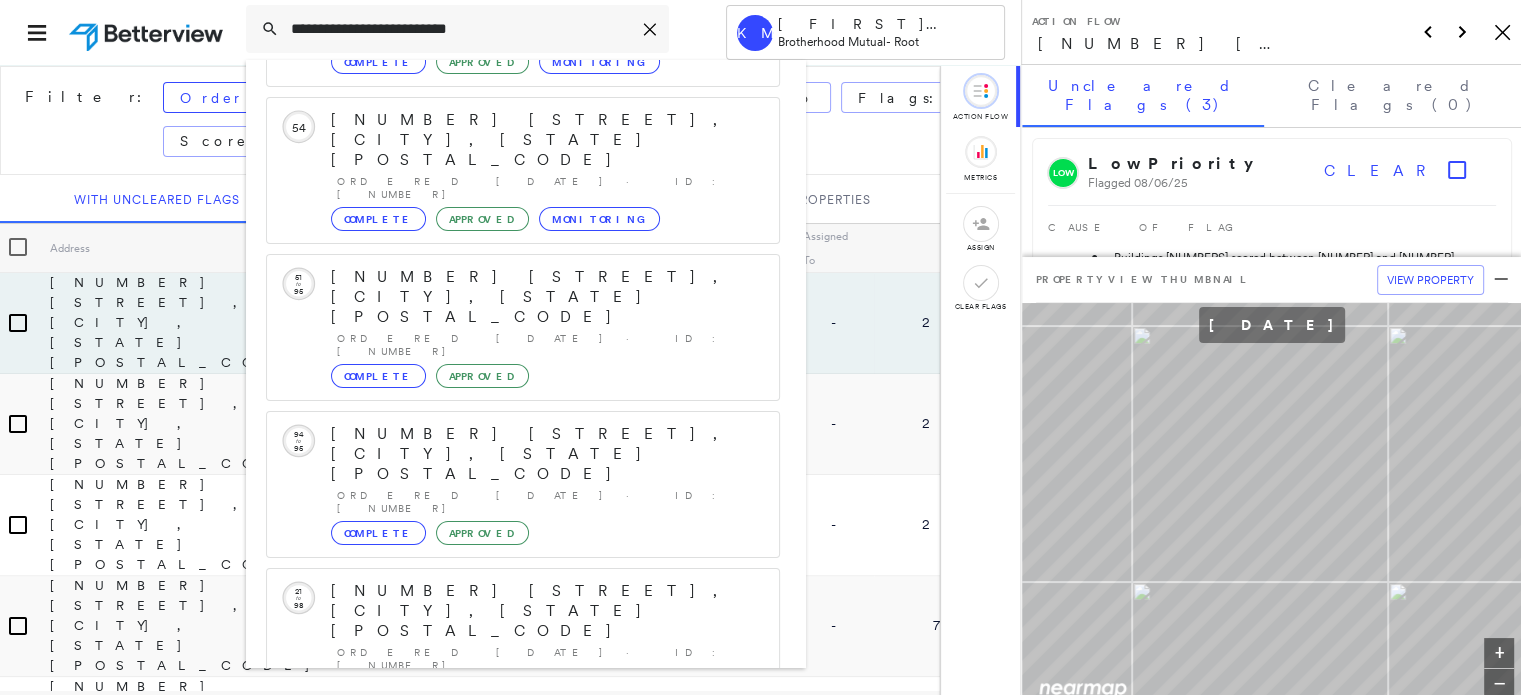 click on "[NUMBER] [STREET], [CITY], [STATE] [POSTAL_CODE]" at bounding box center (501, 903) 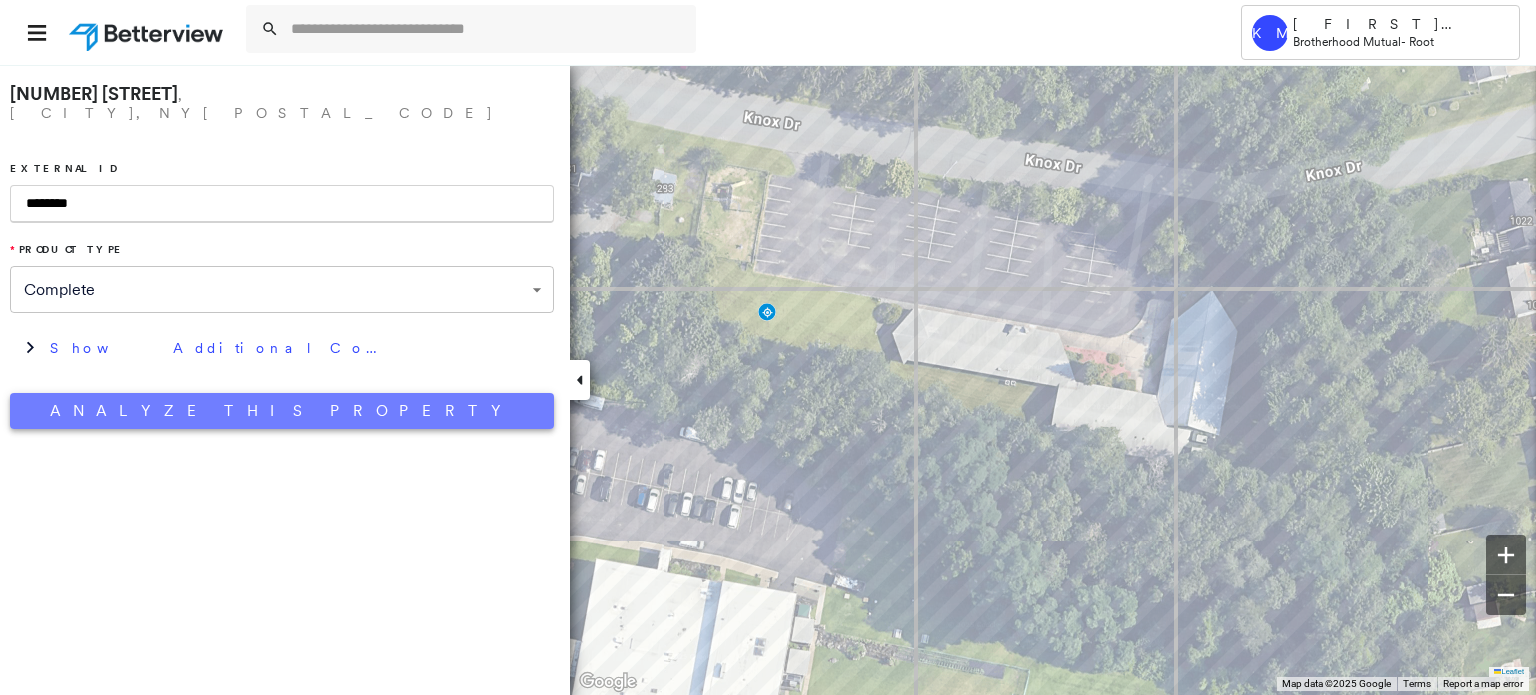 type on "********" 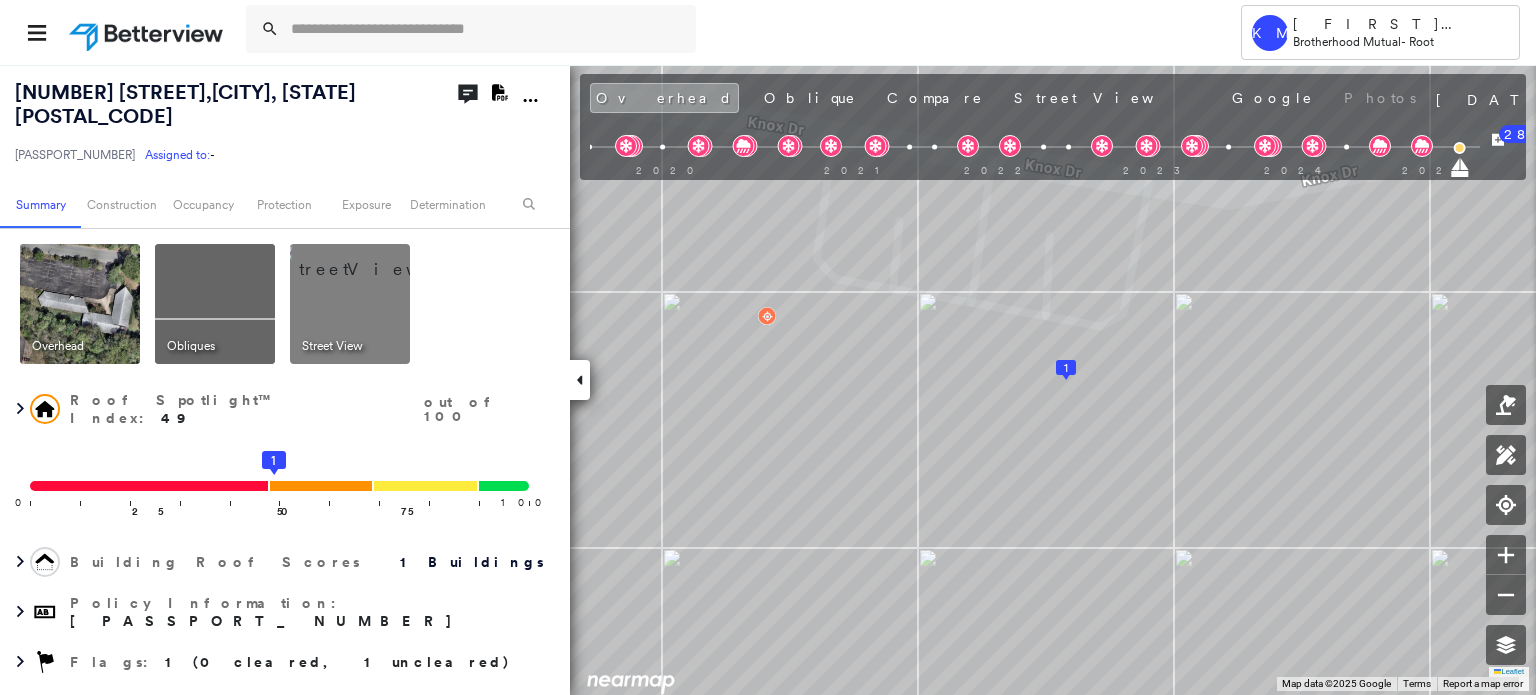 click 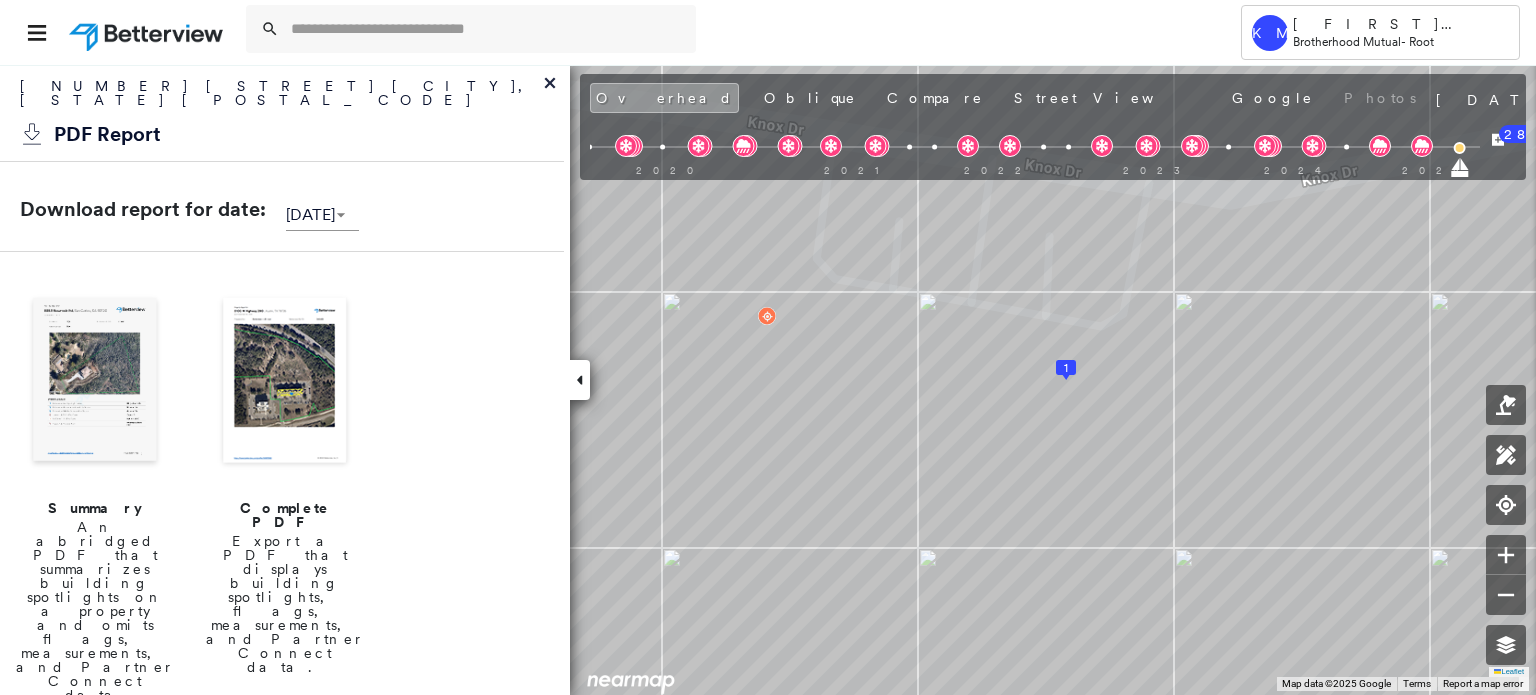 click at bounding box center (285, 382) 